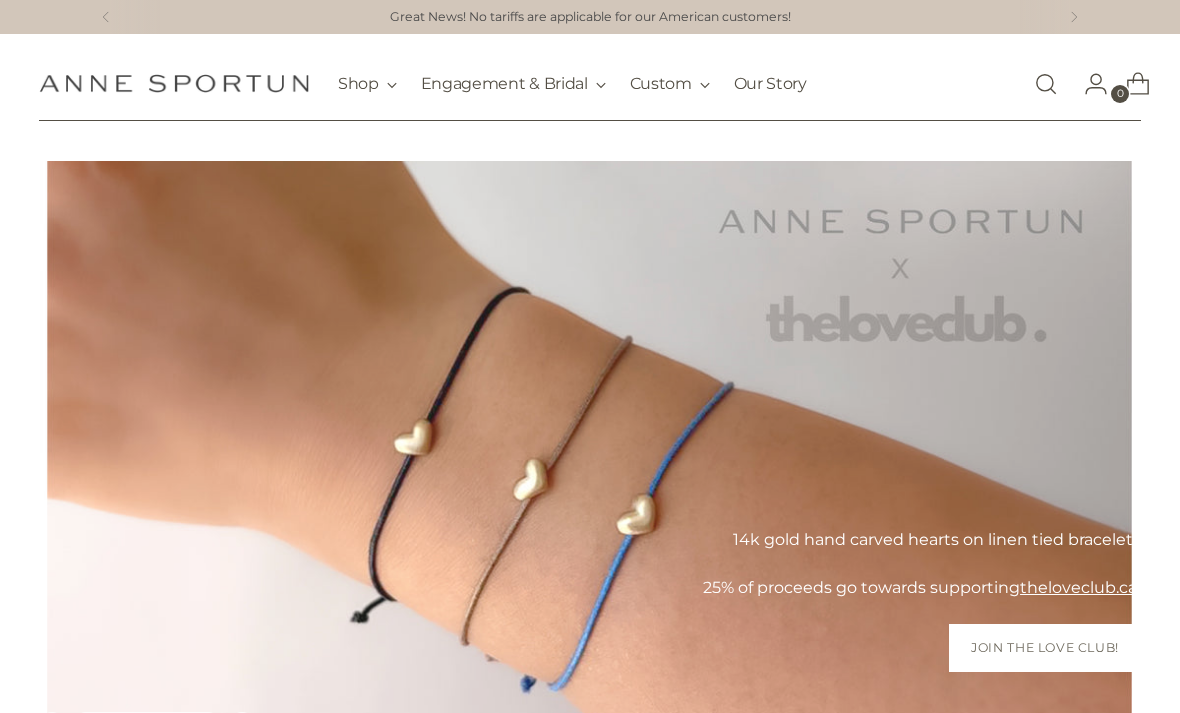 scroll, scrollTop: 0, scrollLeft: 0, axis: both 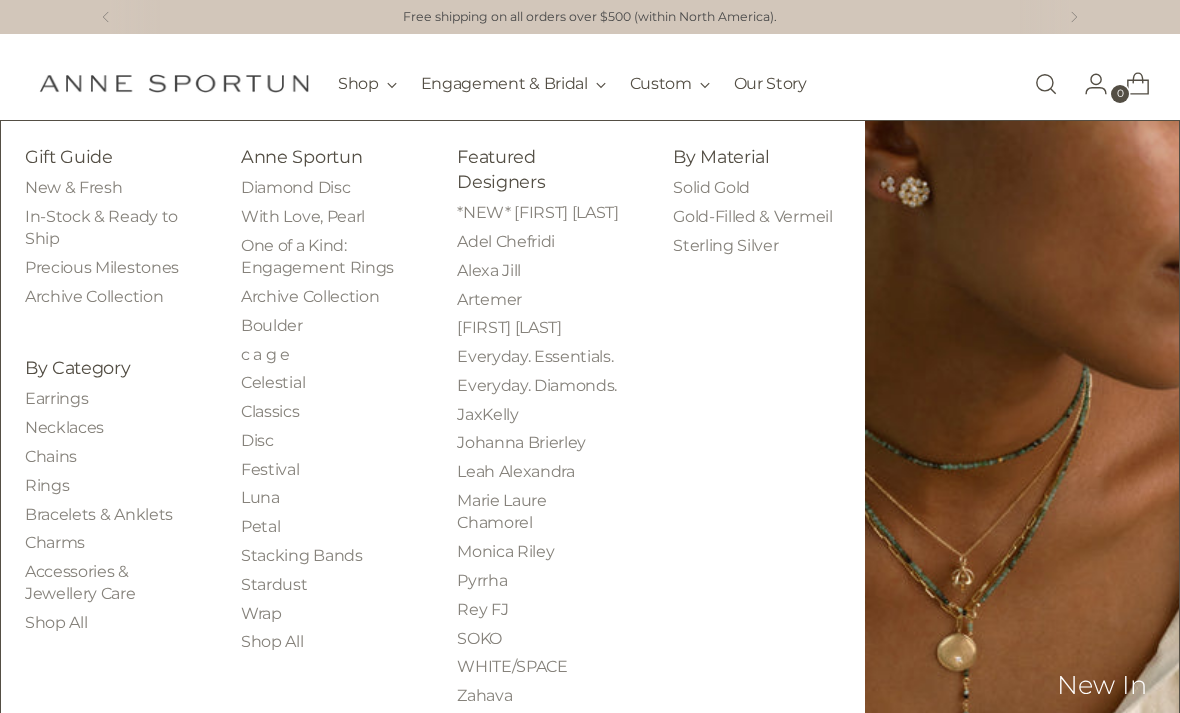 click on "Shop All" at bounding box center (56, 622) 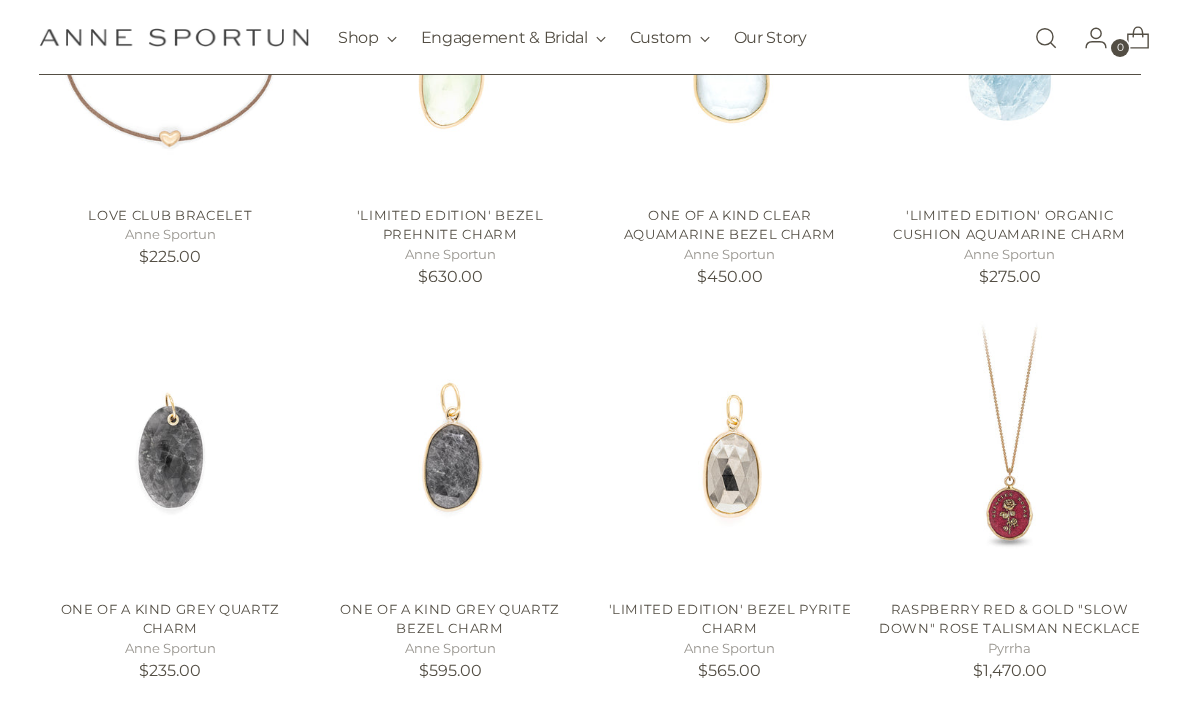scroll, scrollTop: 634, scrollLeft: 0, axis: vertical 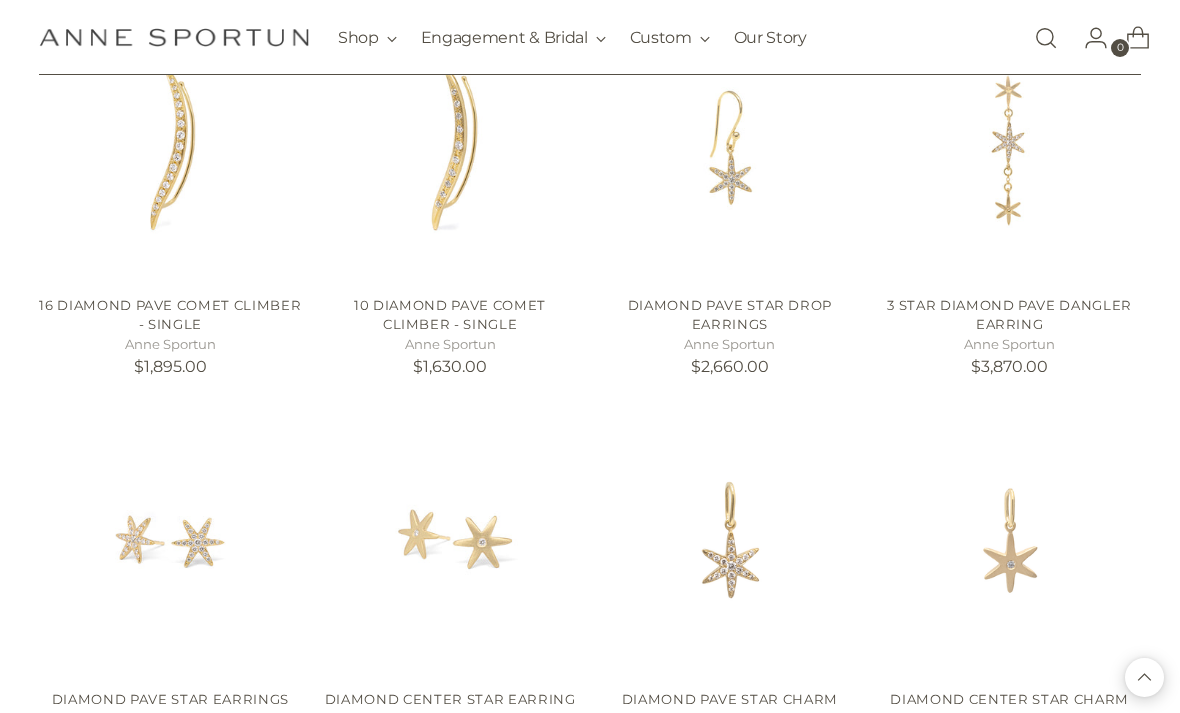 click at bounding box center [1009, 1290] 